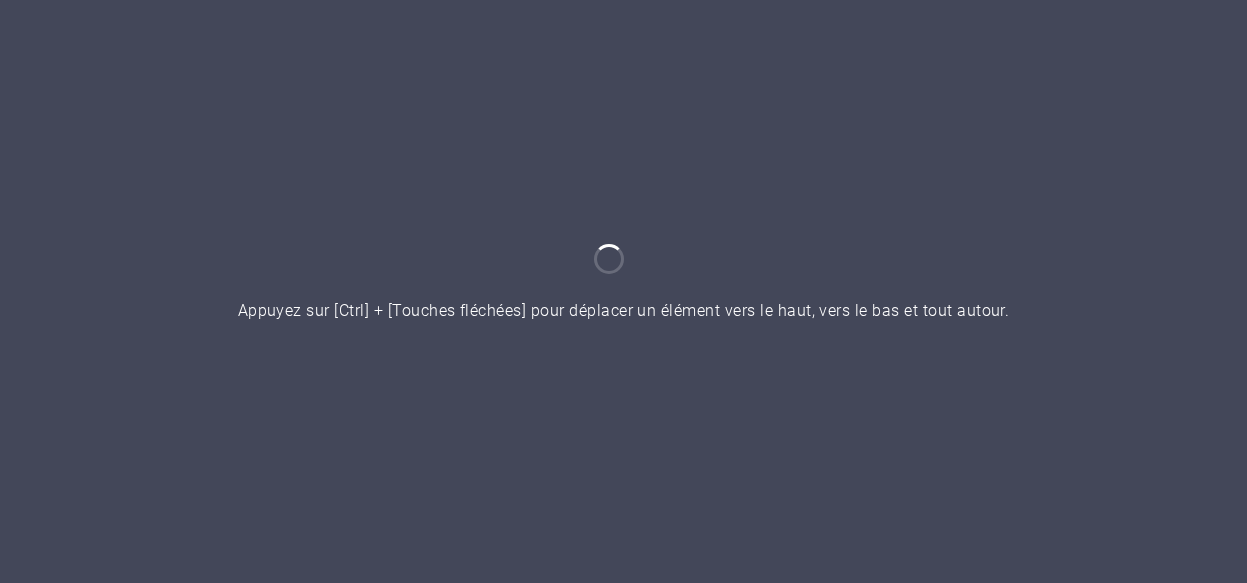 scroll, scrollTop: 0, scrollLeft: 0, axis: both 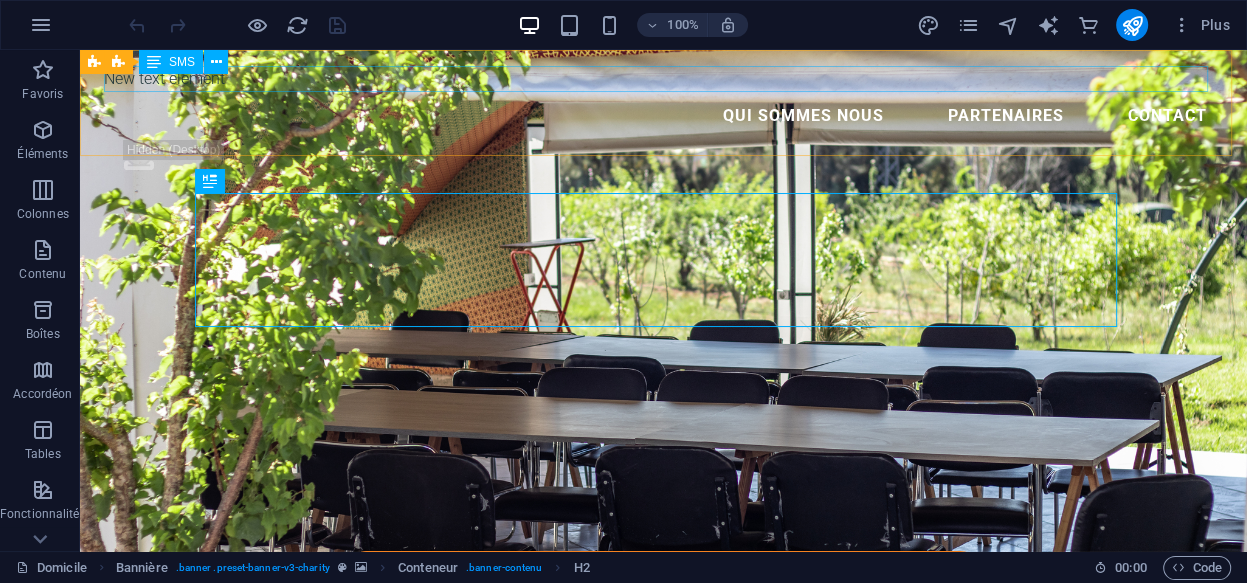 click on "New text element" at bounding box center (663, 79) 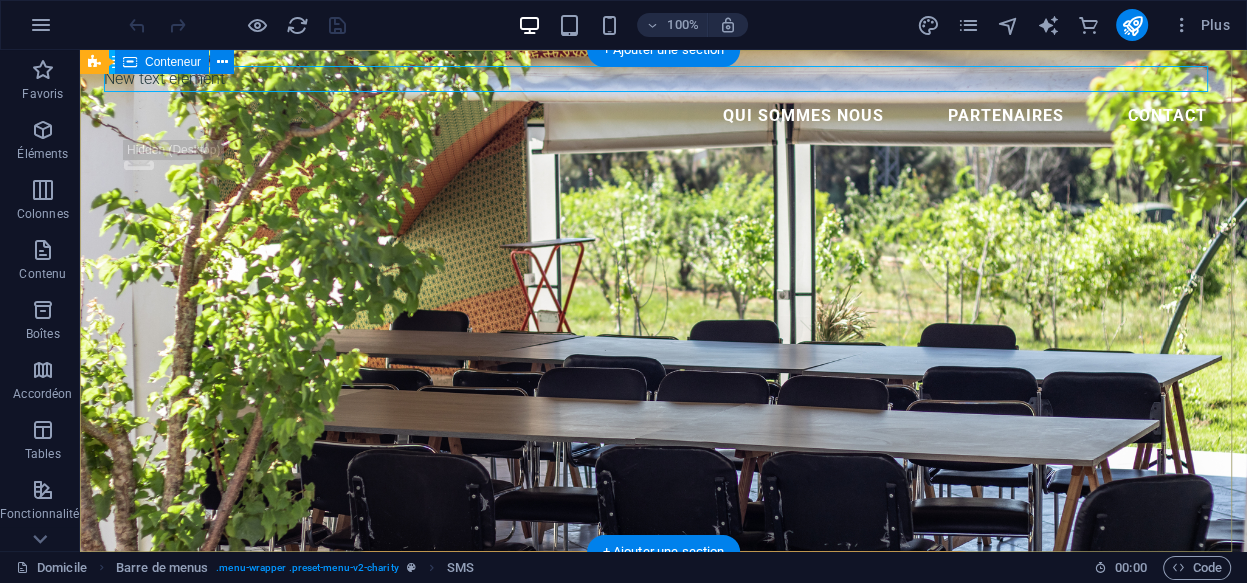 click on "Rural Academy Ferme culturelle et de bien être Espace écologique de découverte de la nature et de l'identité Marocaine" at bounding box center [663, 725] 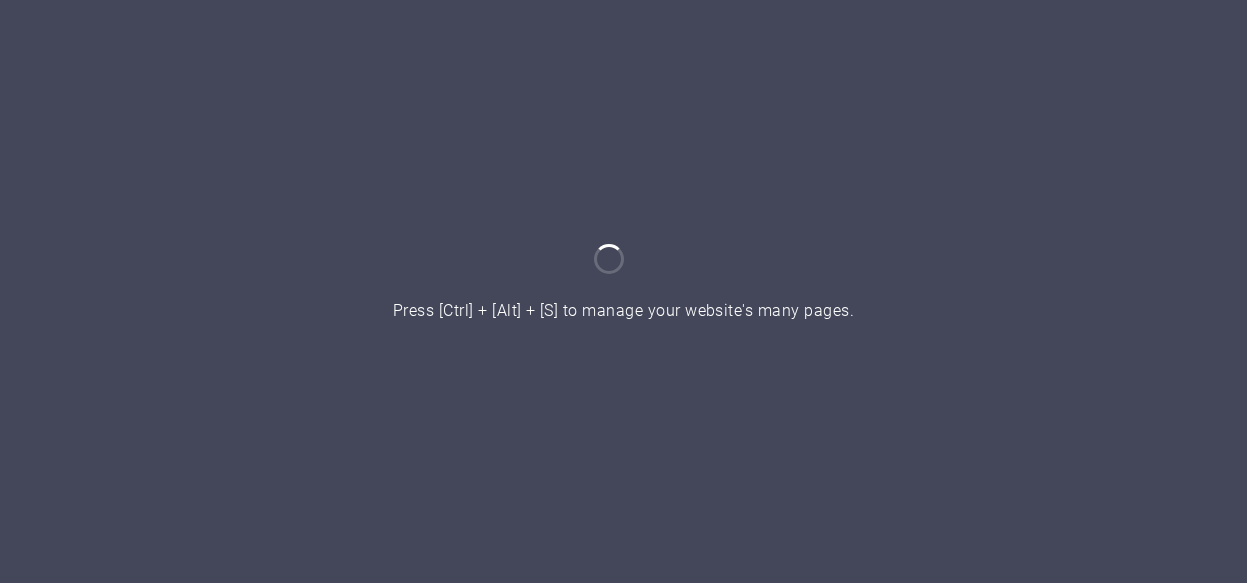 scroll, scrollTop: 0, scrollLeft: 0, axis: both 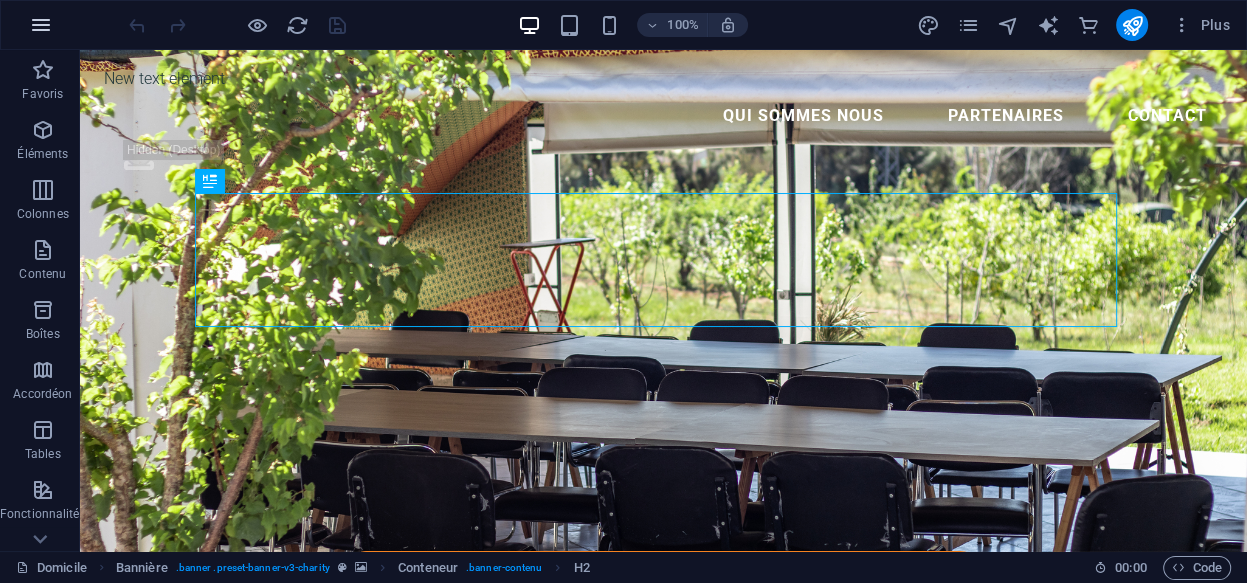 click at bounding box center (41, 25) 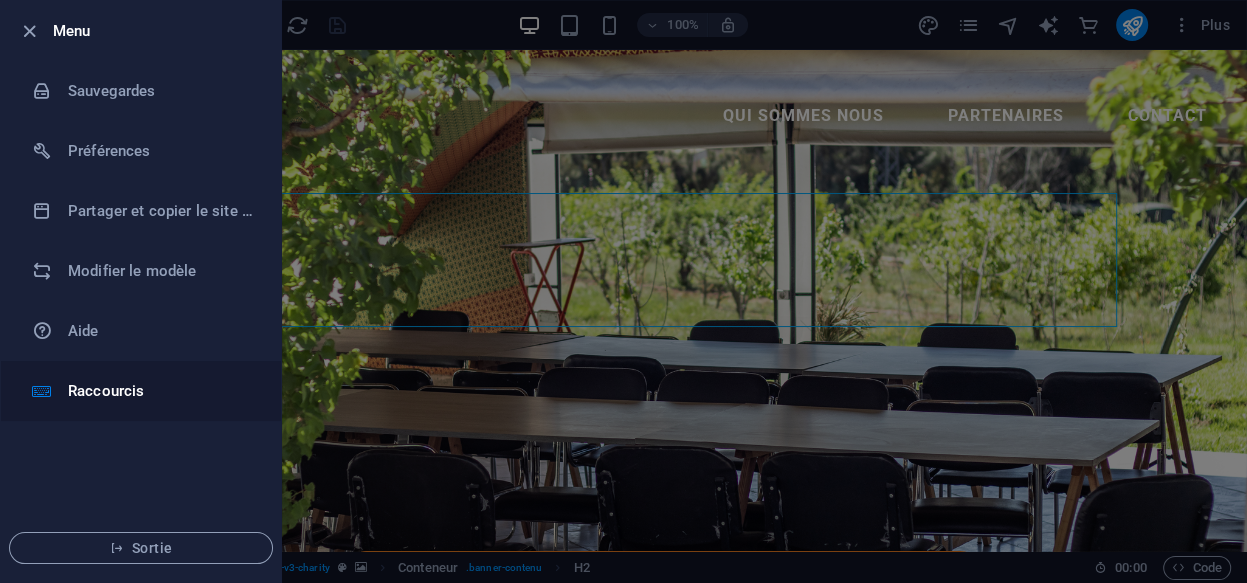 click on "Raccourcis" at bounding box center [160, 391] 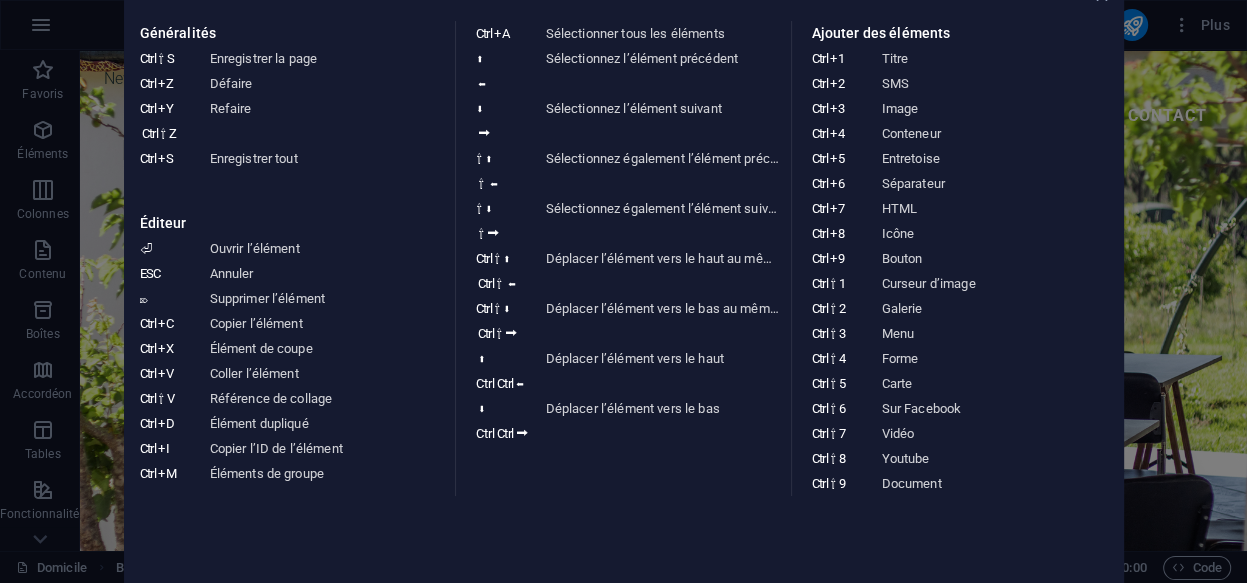 click on "Généralités Ctrl ⇧ S Enregistrer la page Ctrl Z Défaire Ctrl Y Ctrl ⇧ Z Refaire Ctrl S Enregistrer tout Éditeur ⏎ Ouvrir l’élément ESC Annuler ⌦ Supprimer l’élément Ctrl C Copier l’élément Ctrl X Élément de coupe Ctrl V Coller l’élément Ctrl ⇧ V Référence de collage Ctrl D Élément dupliqué Ctrl I Copier l’ID de l’élément Ctrl M Éléments de groupe Ctrl A Sélectionner tous les éléments ⬆ ⬅ Sélectionnez l’élément précédent ⬇   ⮕ Sélectionnez l’élément suivant ⇧ ⬆ ⇧   ⬅ Sélectionnez également l’élément précédent ⇧ ⬇ ⇧ ⮕ Sélectionnez également l’élément suivant Ctrl ⇧ ⬆ Ctrl ⇧   ⬅ Déplacer l’élément vers le haut au même niveau Ctrl ⇧ ⬇ Ctrl ⇧ ⮕ Déplacer l’élément vers le bas au même niveau ⬆ Ctrl  Ctrl ⬅ Déplacer l’élément vers le haut ⬇ Ctrl  Ctrl ⮕ Déplacer l’élément vers le bas Ajouter des éléments Ctrl 1 Titre Ctrl 2 SMS Ctrl 3 Image Ctrl 4 Conteneur Ctrl 5 Ctrl 6 7" at bounding box center [624, 258] 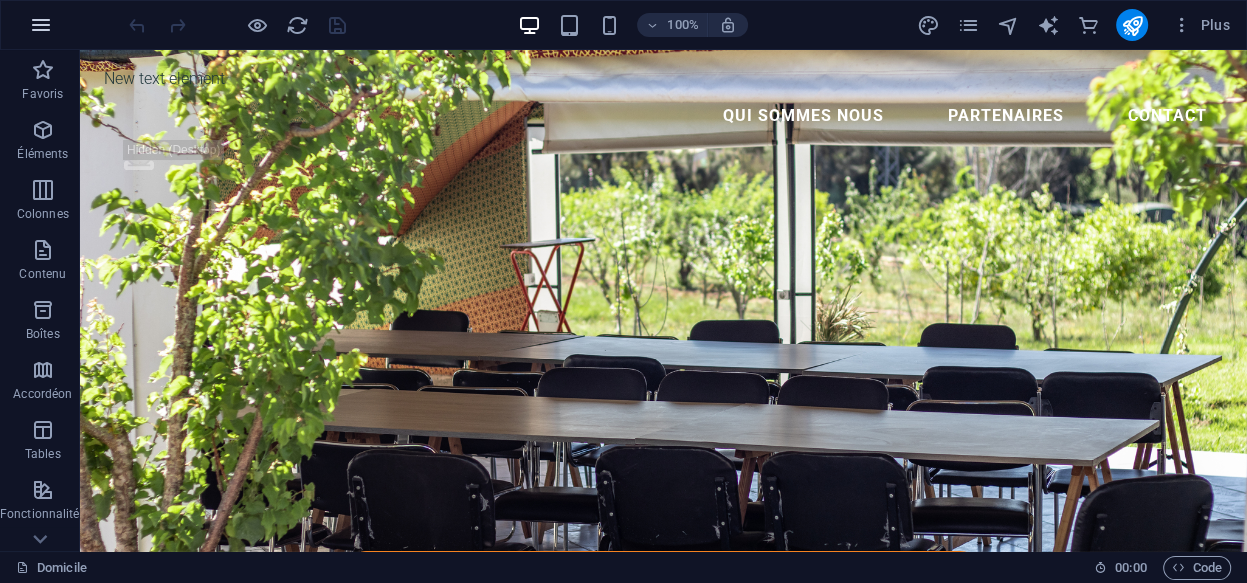 click at bounding box center [41, 25] 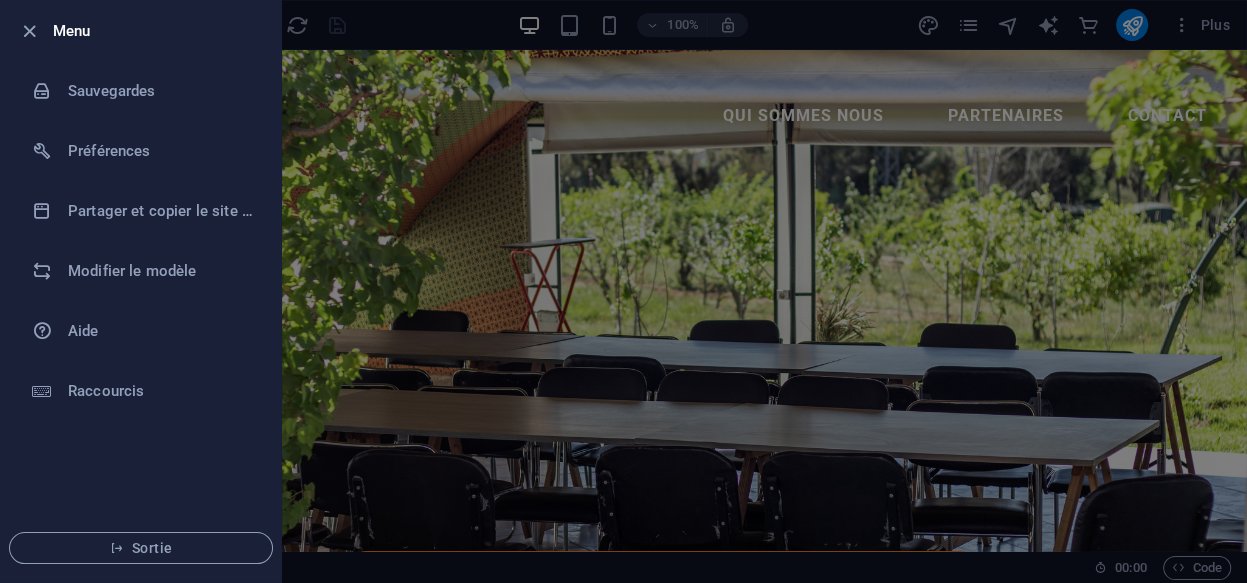 click at bounding box center (623, 291) 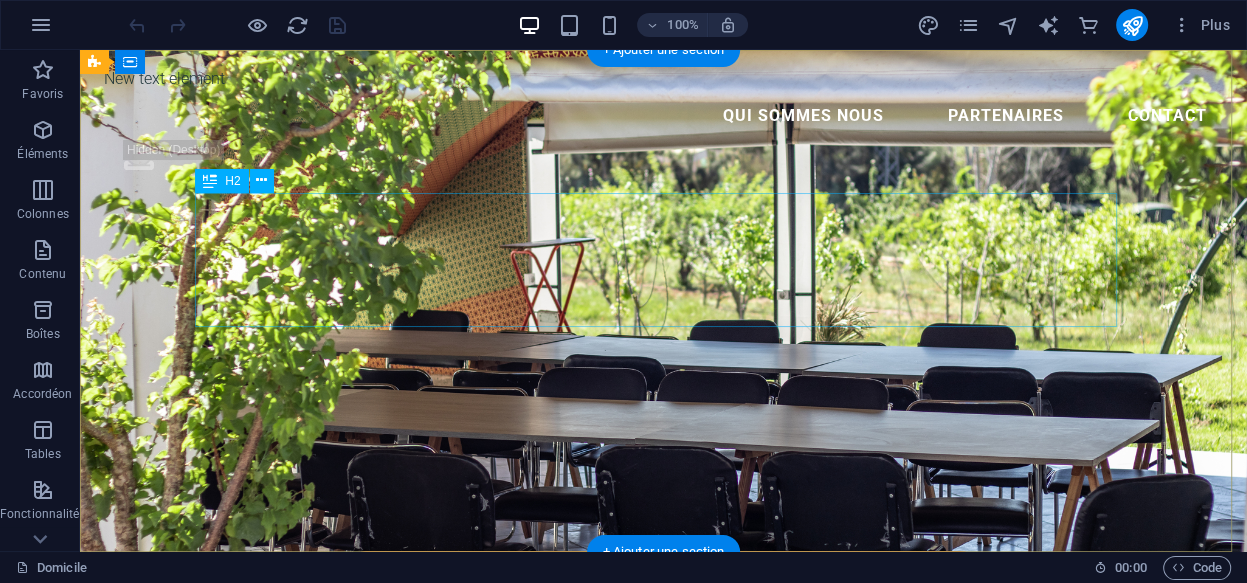 click on "Rural Academy Ferme culturelle et de bien être" at bounding box center (663, 699) 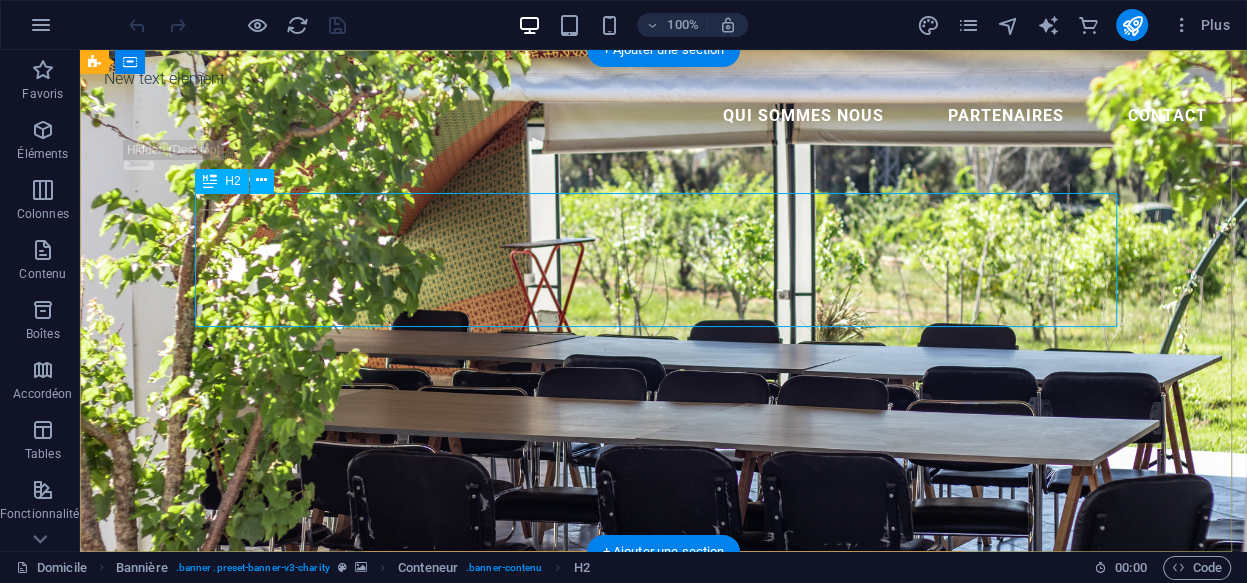click on "Rural Academy Ferme culturelle et de bien être" at bounding box center (663, 699) 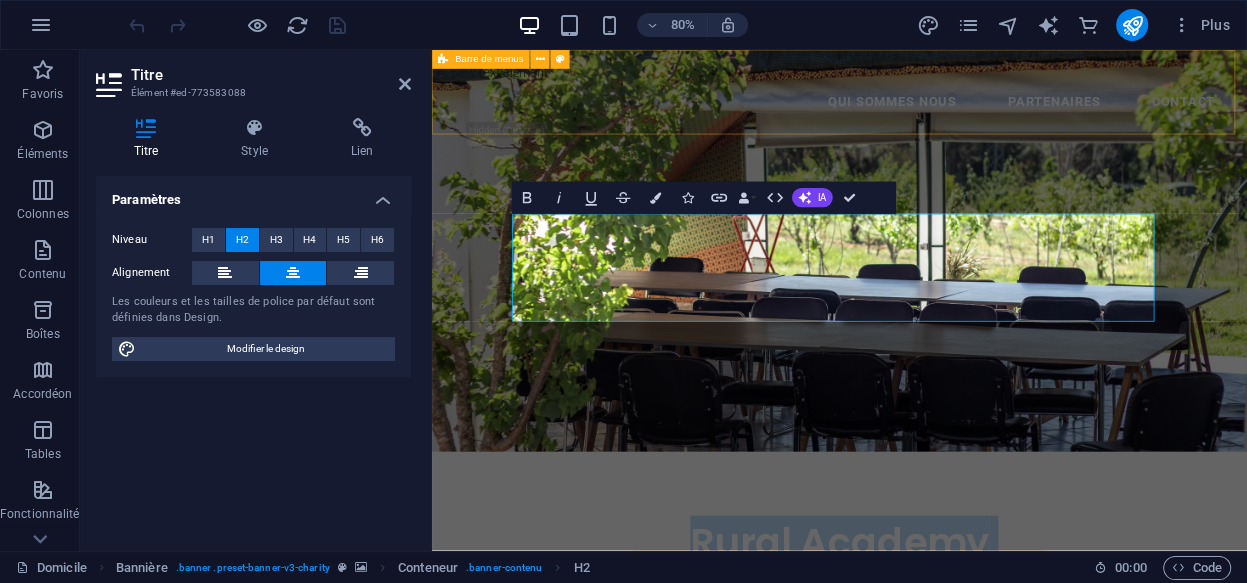 click on "New text element
Qui sommes nous Partenaires Contact .fa-secondary{opacity:.4}" at bounding box center [941, 121] 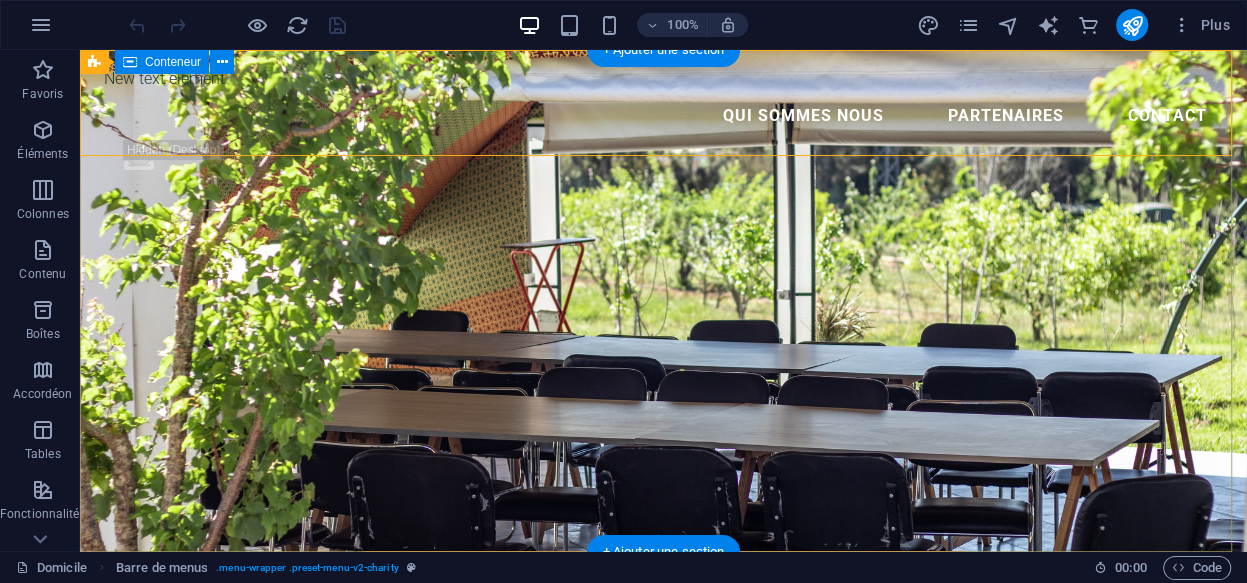 click on "Rural Academy Ferme culturelle et de bien être Espace écologique de découverte de la nature et de l'identité Marocaine" at bounding box center [663, 725] 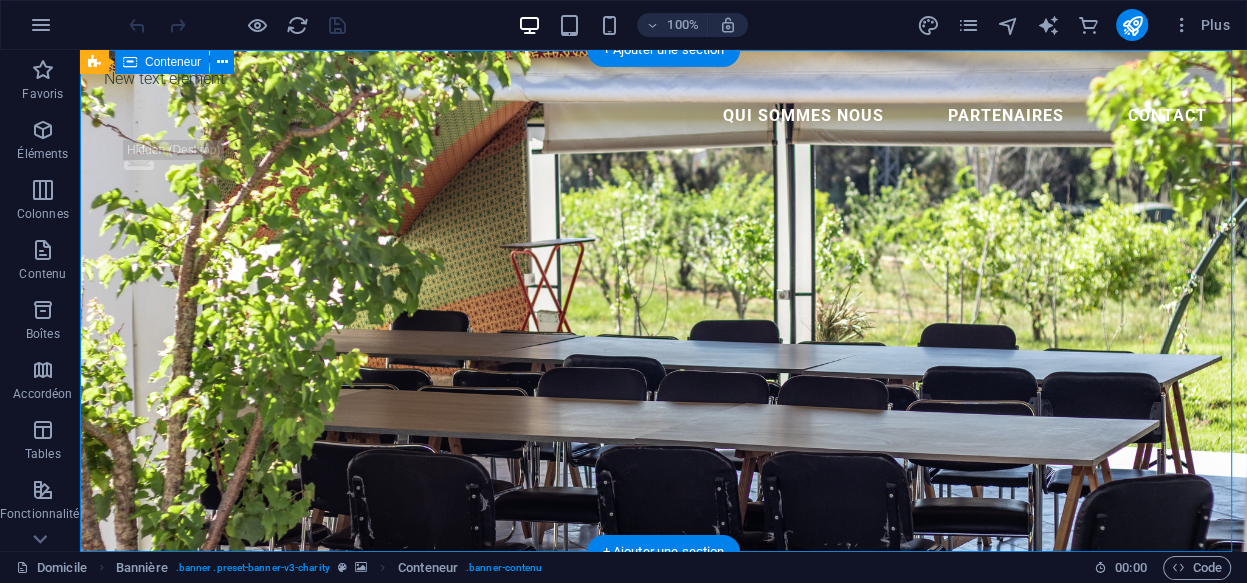 click on "Rural Academy Ferme culturelle et de bien être Espace écologique de découverte de la nature et de l'identité Marocaine" at bounding box center (663, 725) 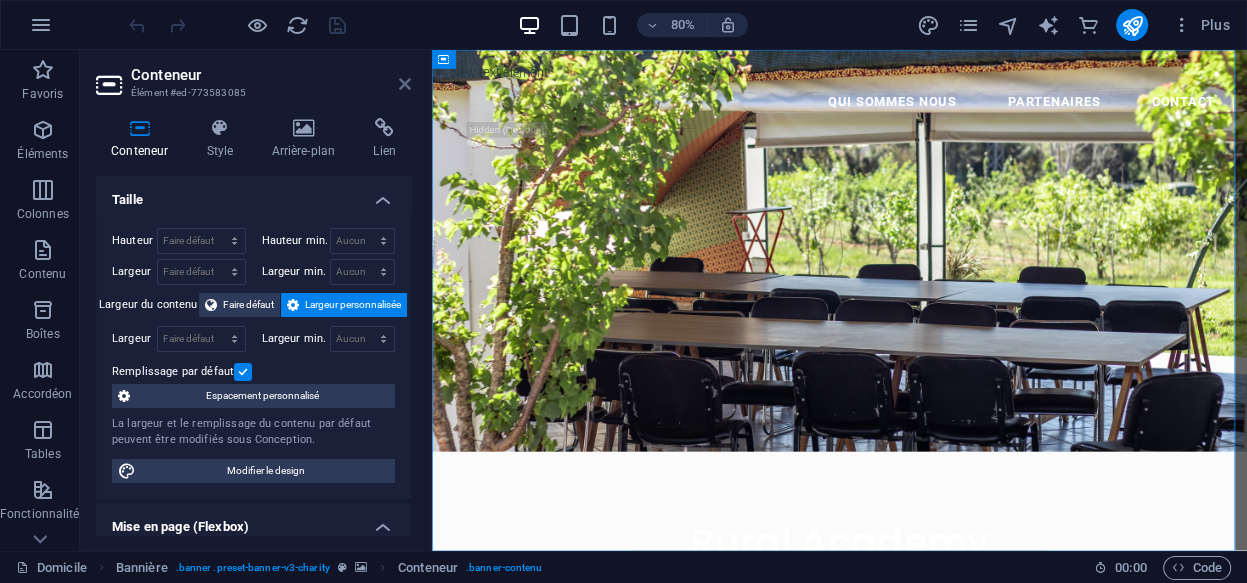 click at bounding box center [405, 84] 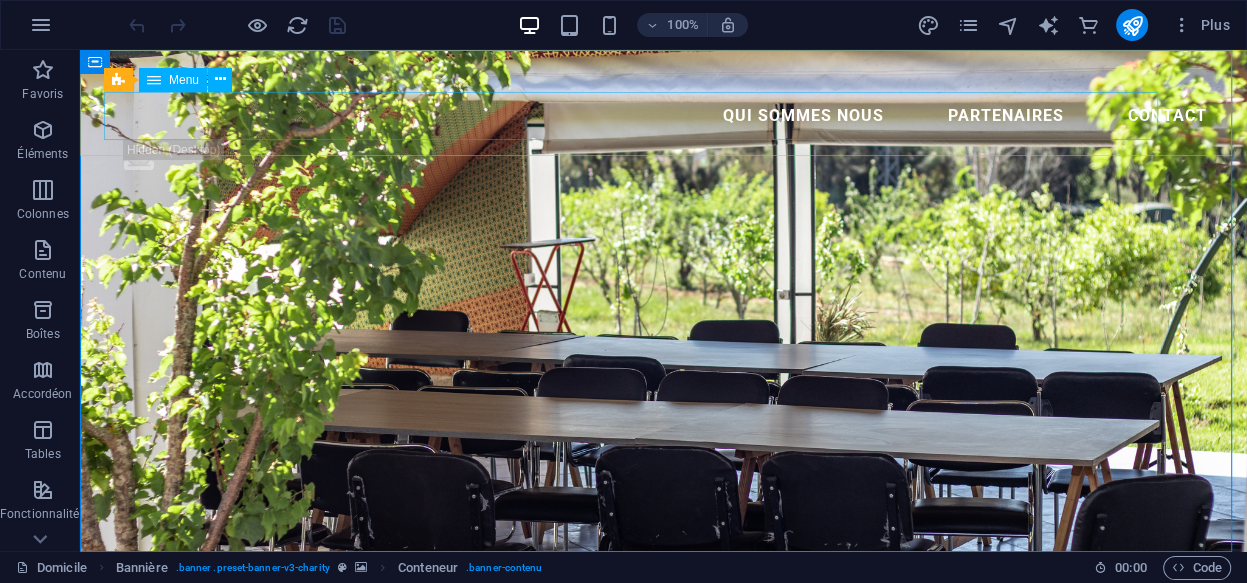 click on "Qui sommes nous Partenaires Contact" at bounding box center (663, 116) 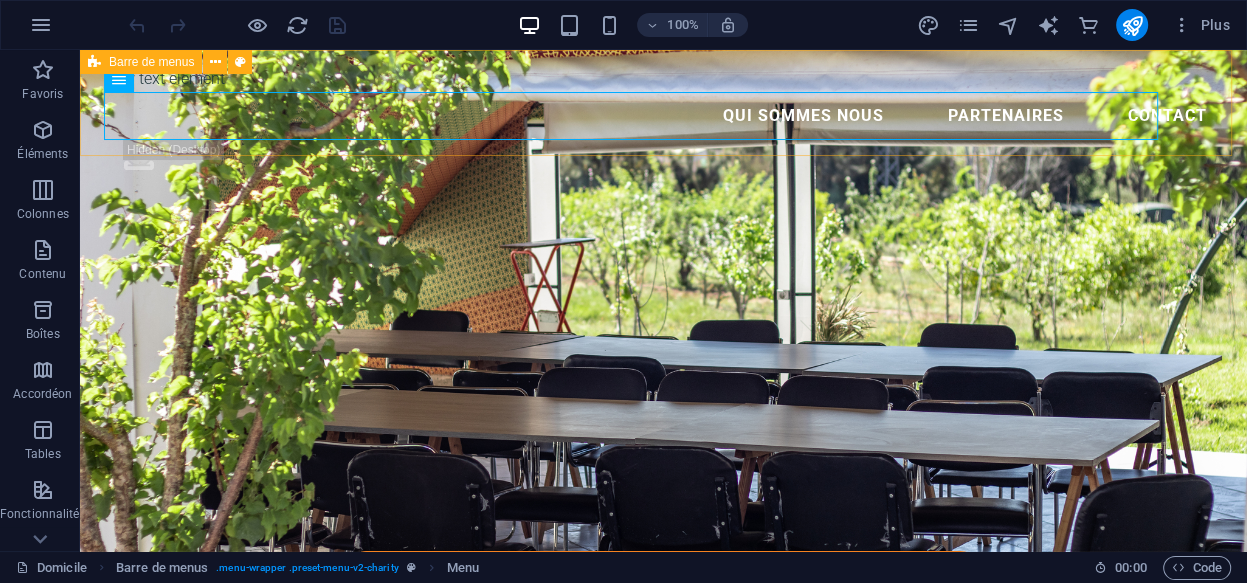 click on "New text element
Qui sommes nous Partenaires Contact .fa-secondary{opacity:.4}" at bounding box center [663, 121] 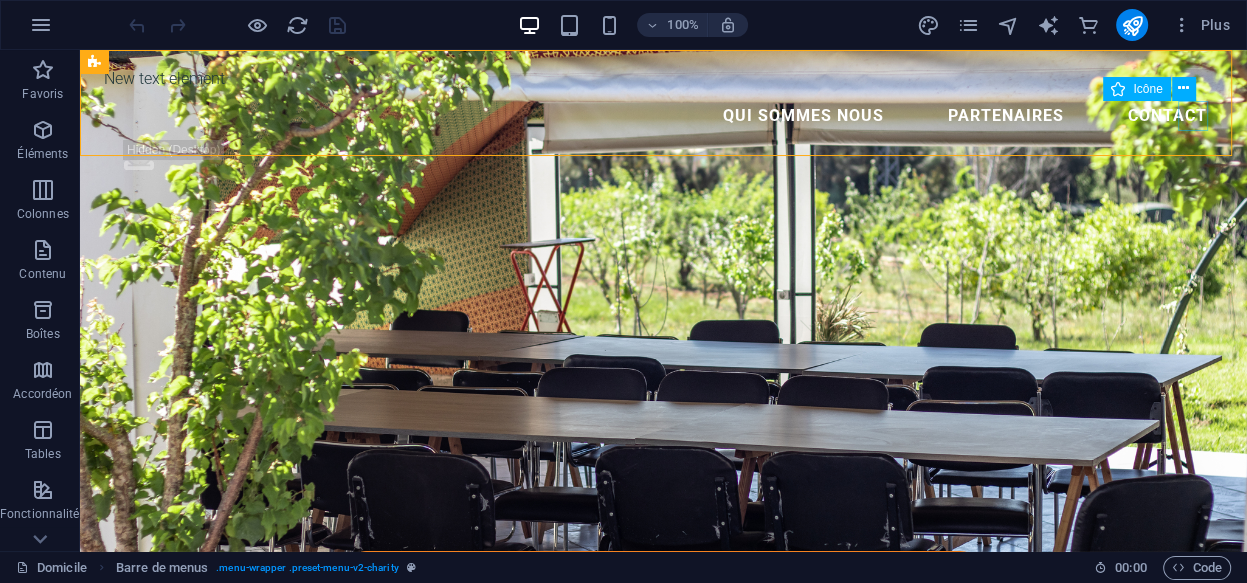 click on "New text element
Qui sommes nous Partenaires Contact .fa-secondary{opacity:.4}" at bounding box center (663, 121) 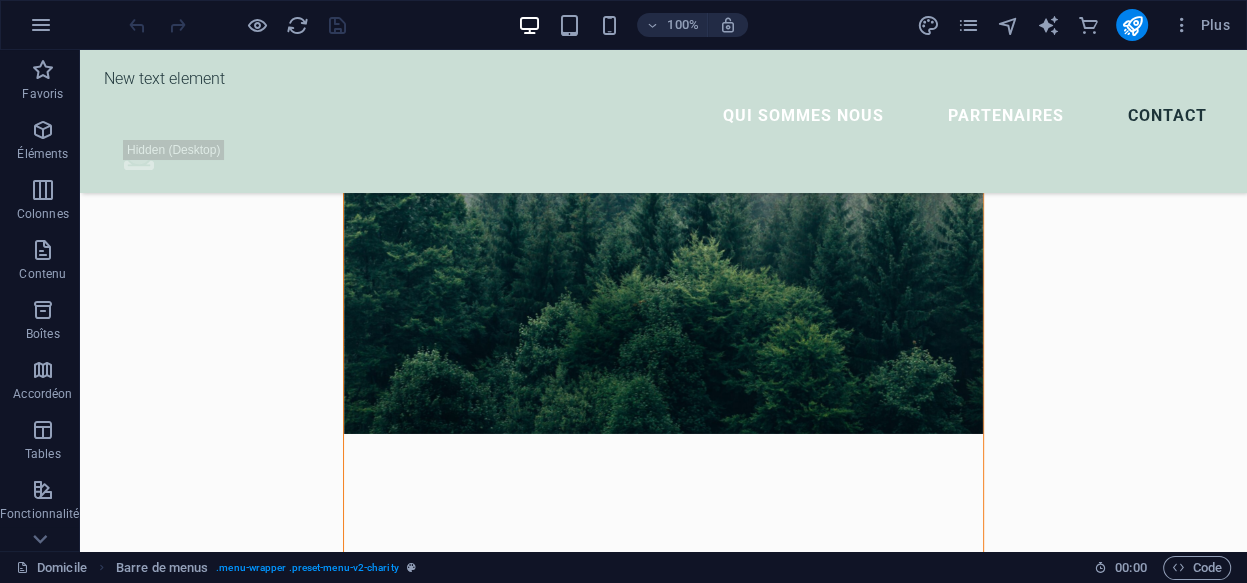 scroll, scrollTop: 0, scrollLeft: 0, axis: both 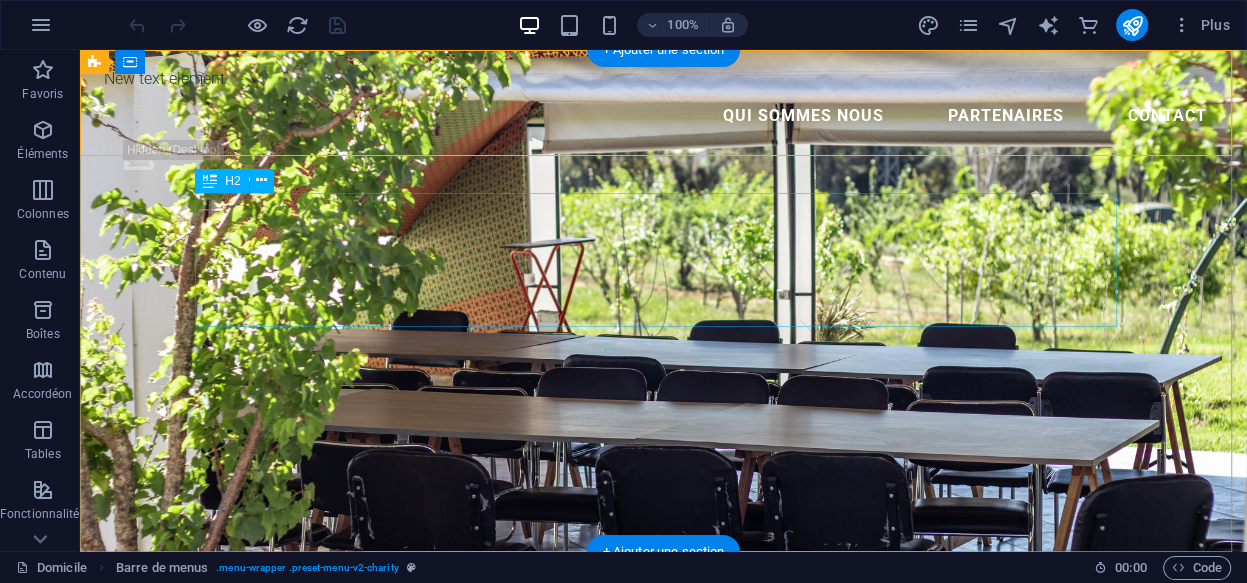 click on "Rural Academy Ferme culturelle et de bien être" at bounding box center [663, 699] 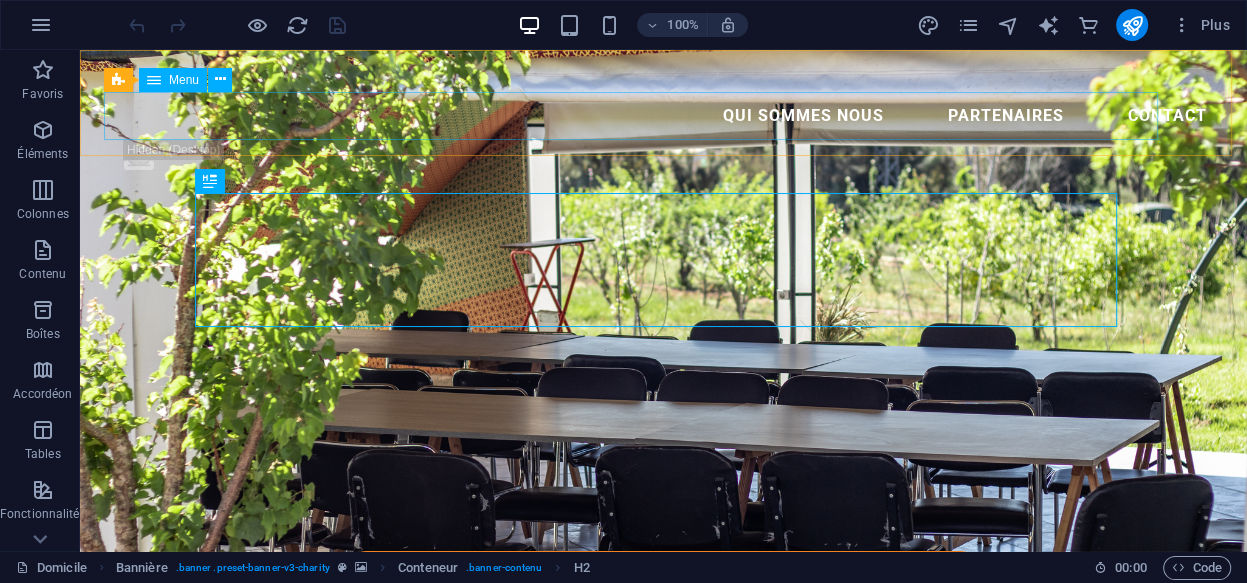 click on "Qui sommes nous Partenaires Contact" at bounding box center [663, 116] 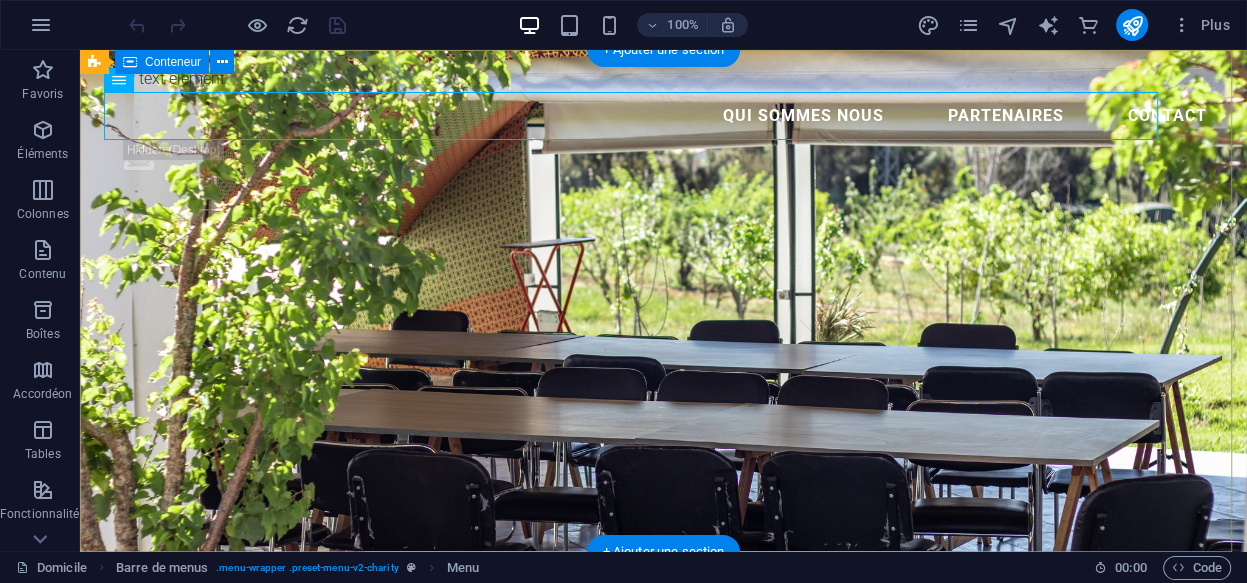 click on "Rural Academy Ferme culturelle et de bien être Espace écologique de découverte de la nature et de l'identité Marocaine" at bounding box center (663, 725) 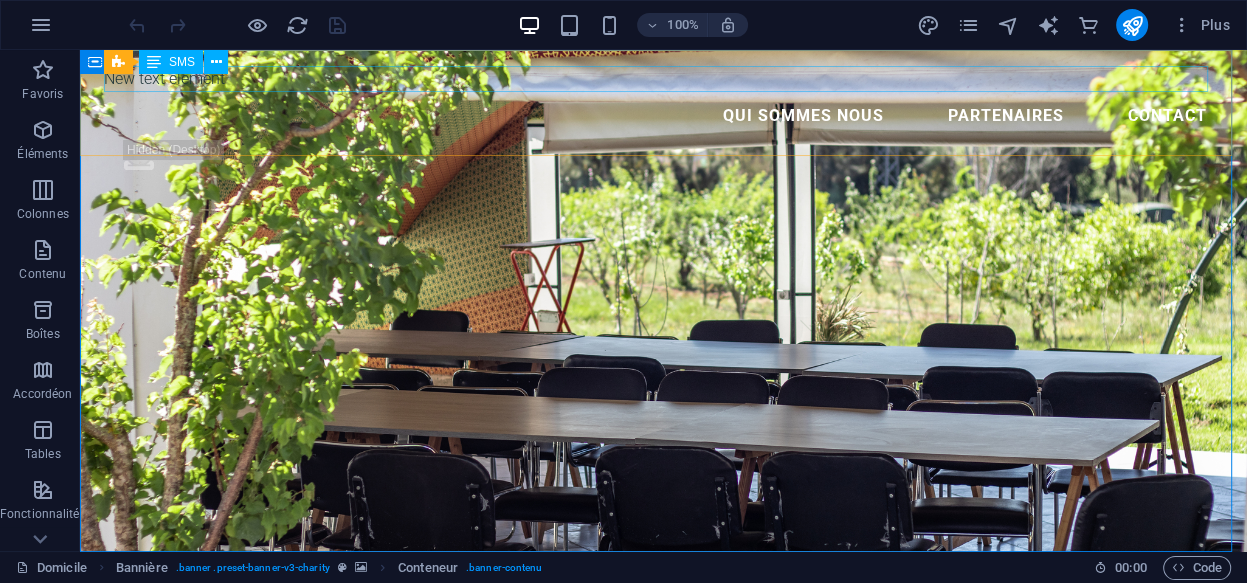click on "New text element" at bounding box center [663, 79] 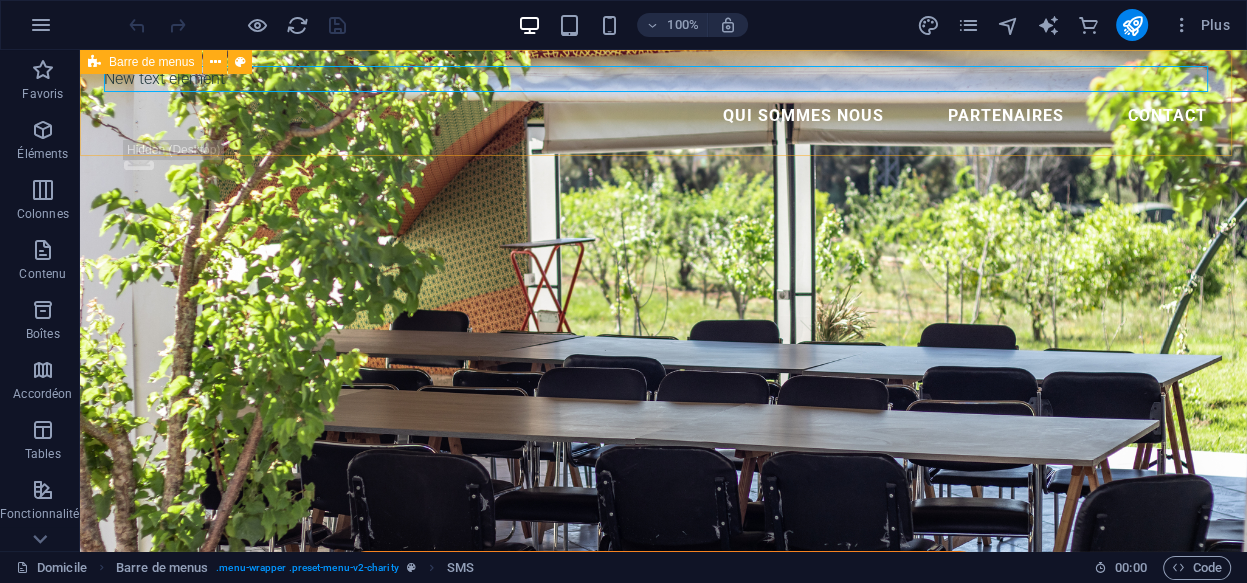 click on "New text element
Qui sommes nous Partenaires Contact .fa-secondary{opacity:.4}" at bounding box center (663, 121) 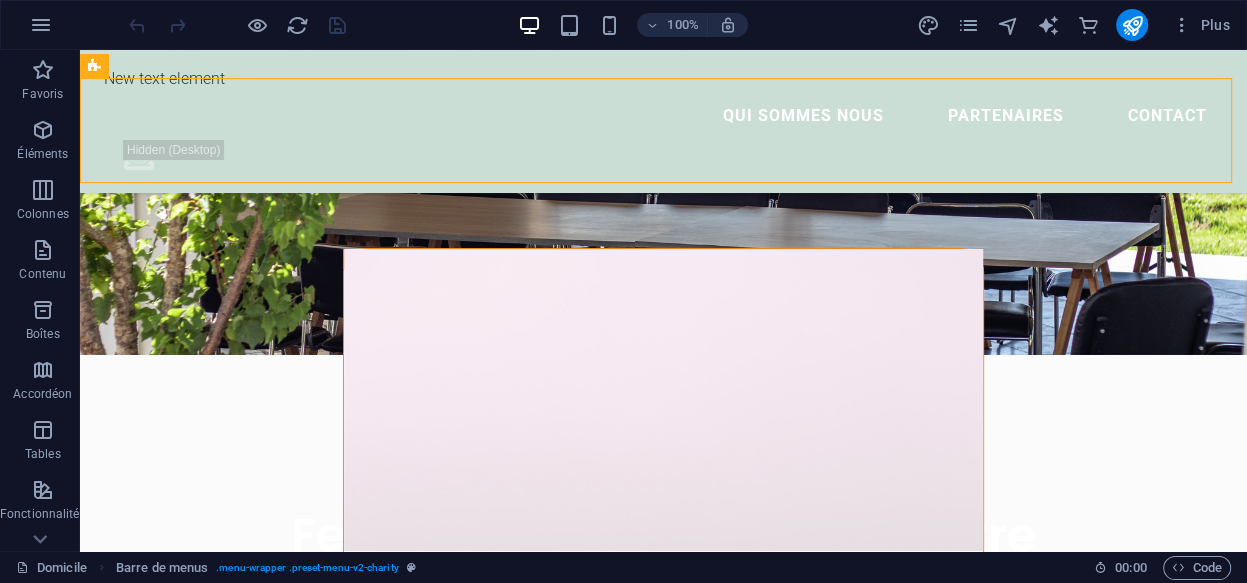 scroll, scrollTop: 0, scrollLeft: 0, axis: both 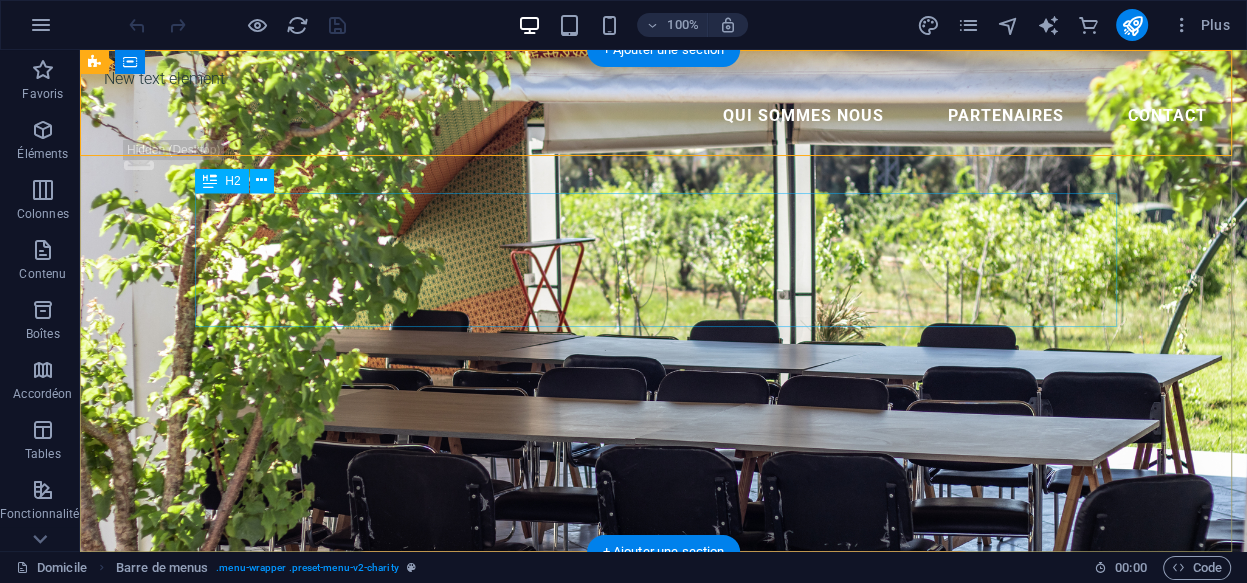 click on "Rural Academy Ferme culturelle et de bien être" at bounding box center [663, 699] 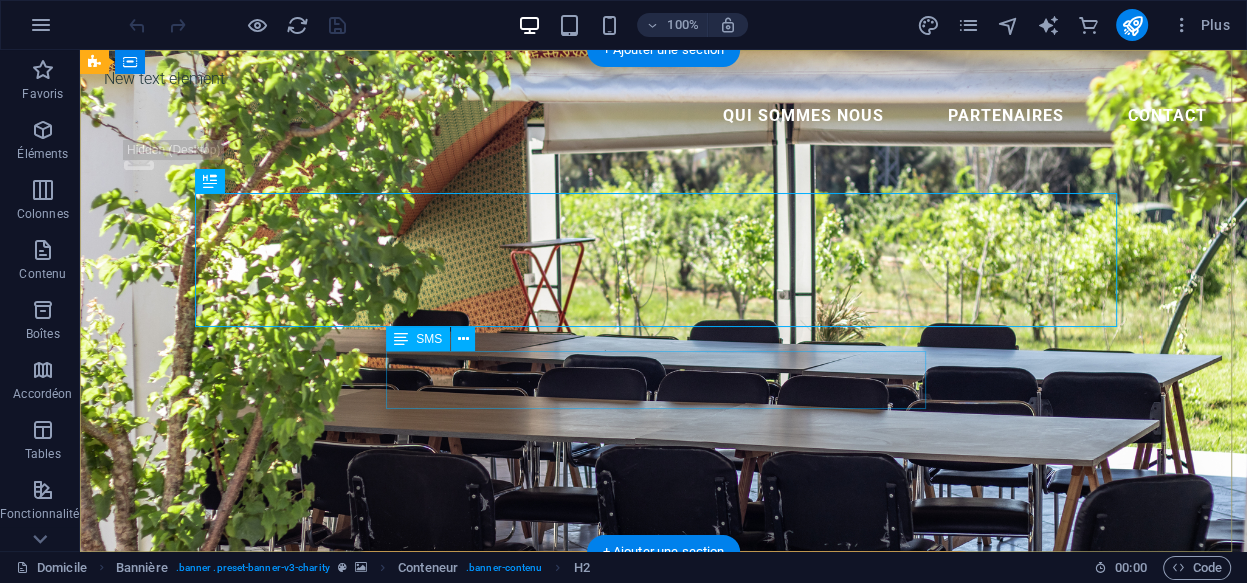click on "Espace écologique de découverte de la nature et de l'identité Marocaine" at bounding box center (663, 804) 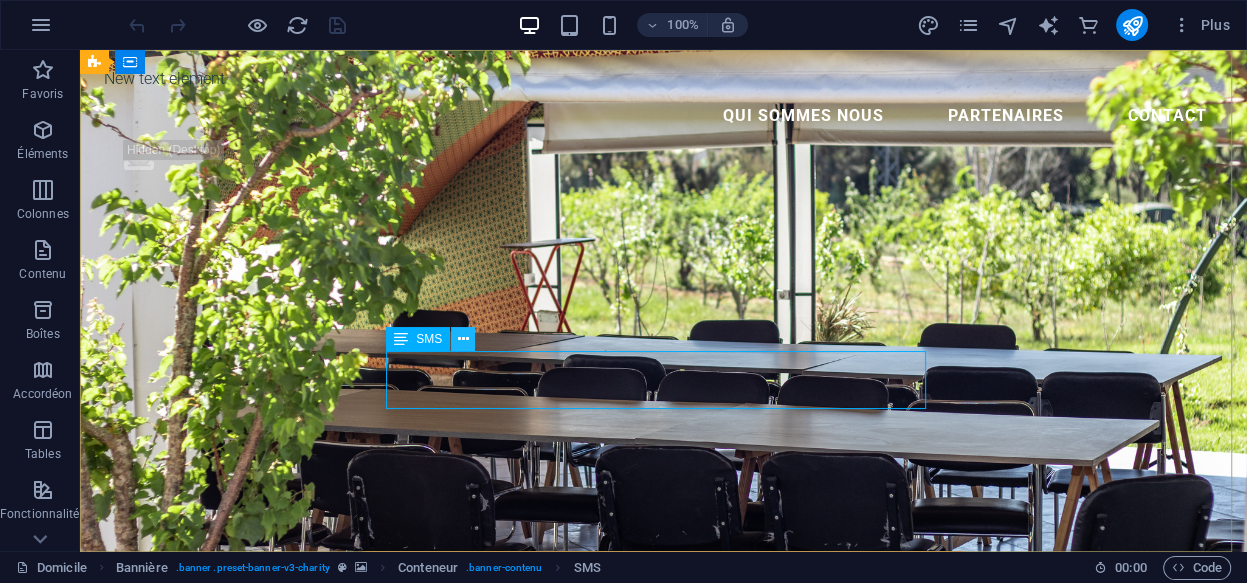 click at bounding box center (463, 339) 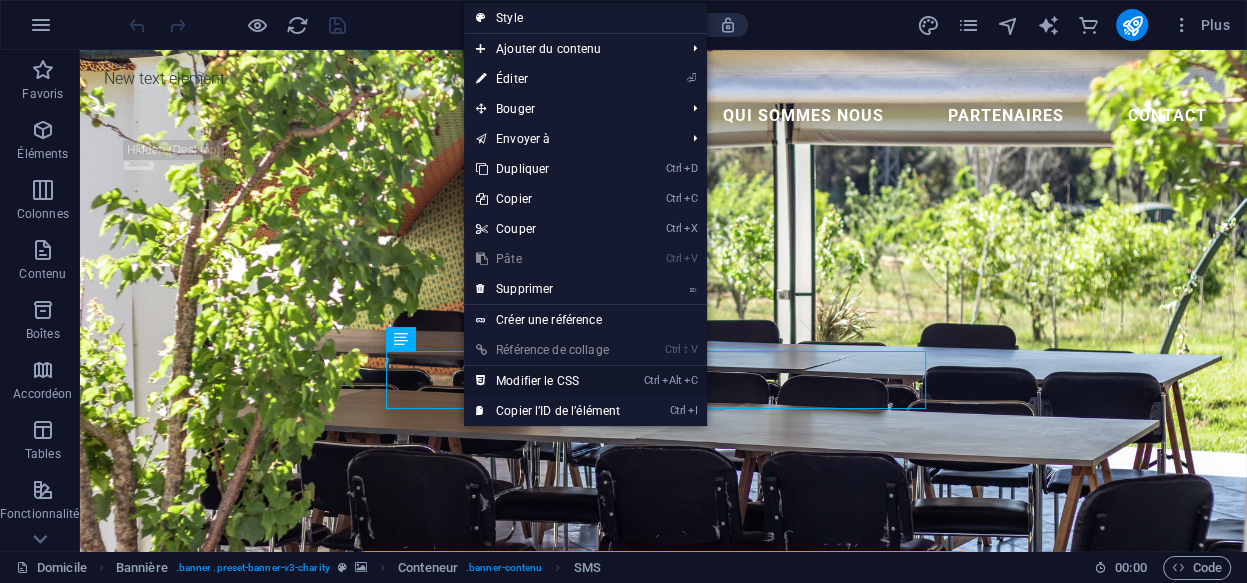 click on "Modifier le CSS" at bounding box center [537, 381] 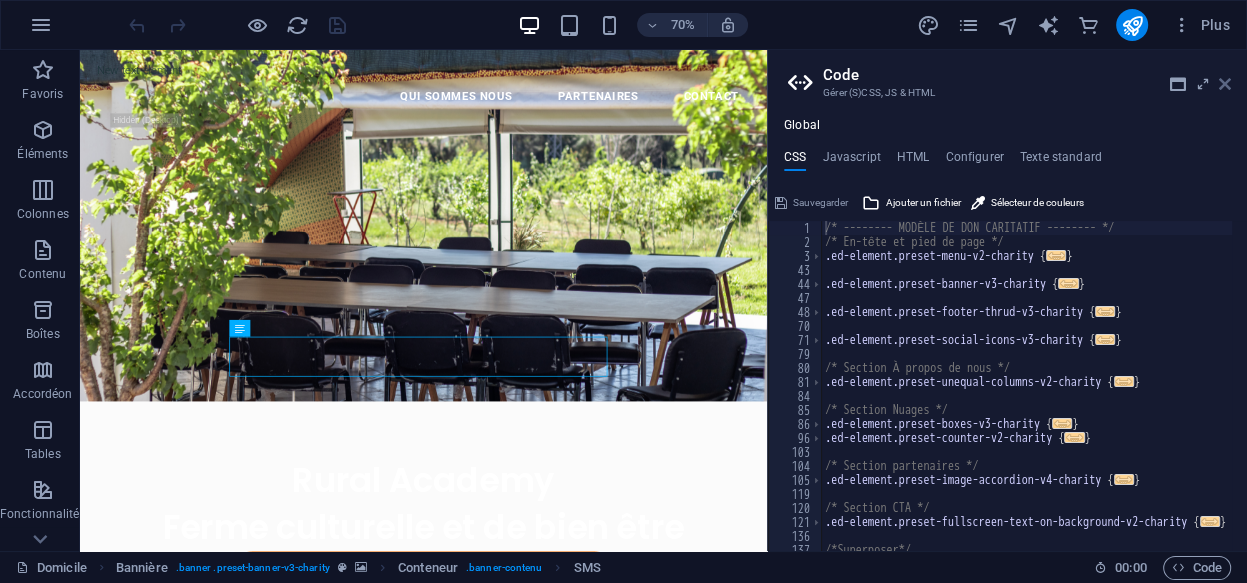 click at bounding box center [1225, 84] 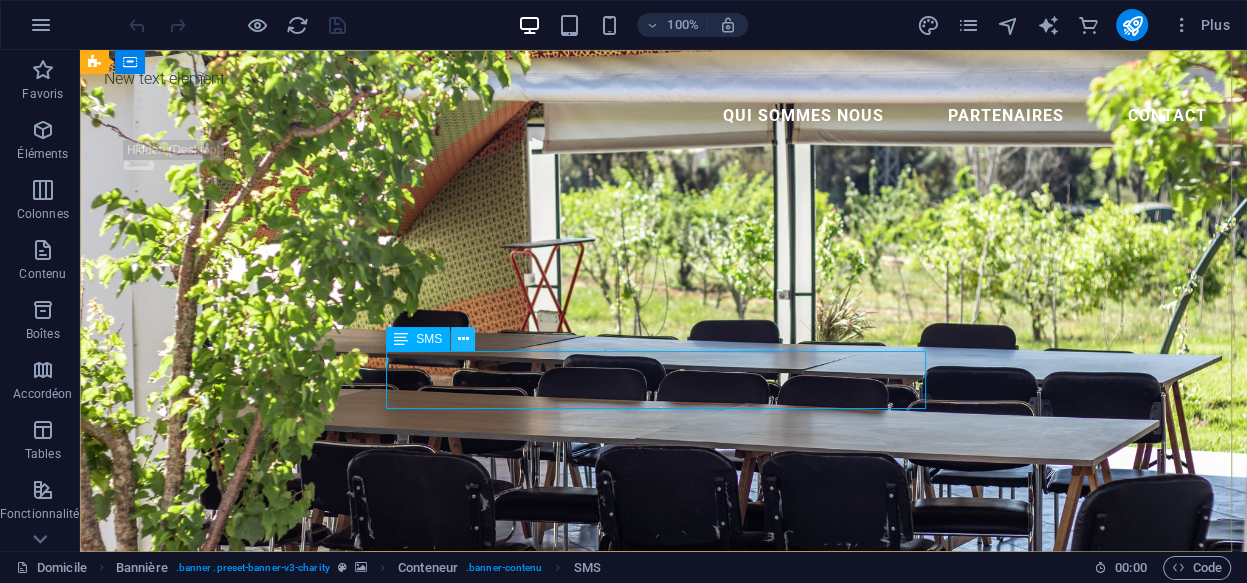 click at bounding box center [463, 339] 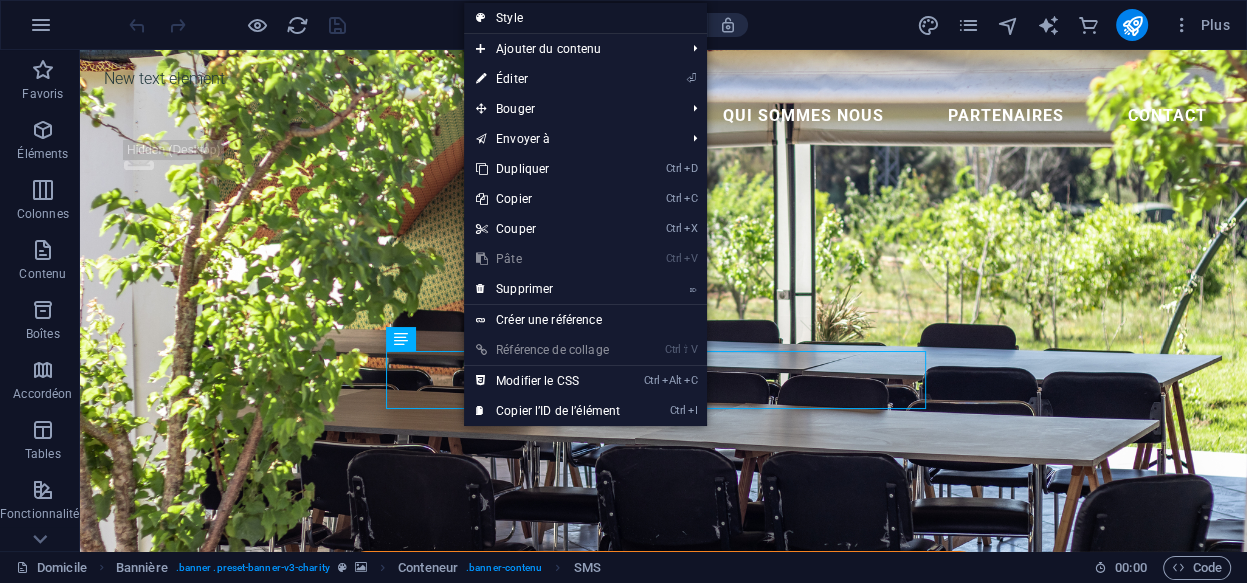 click on "Style" at bounding box center (585, 18) 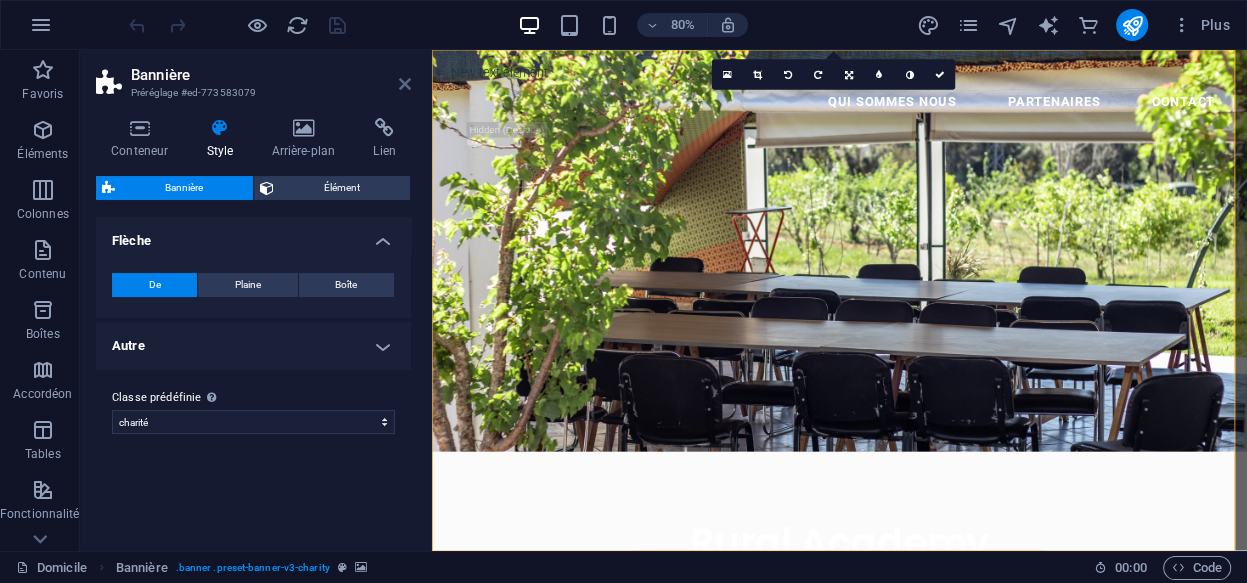 click at bounding box center (405, 84) 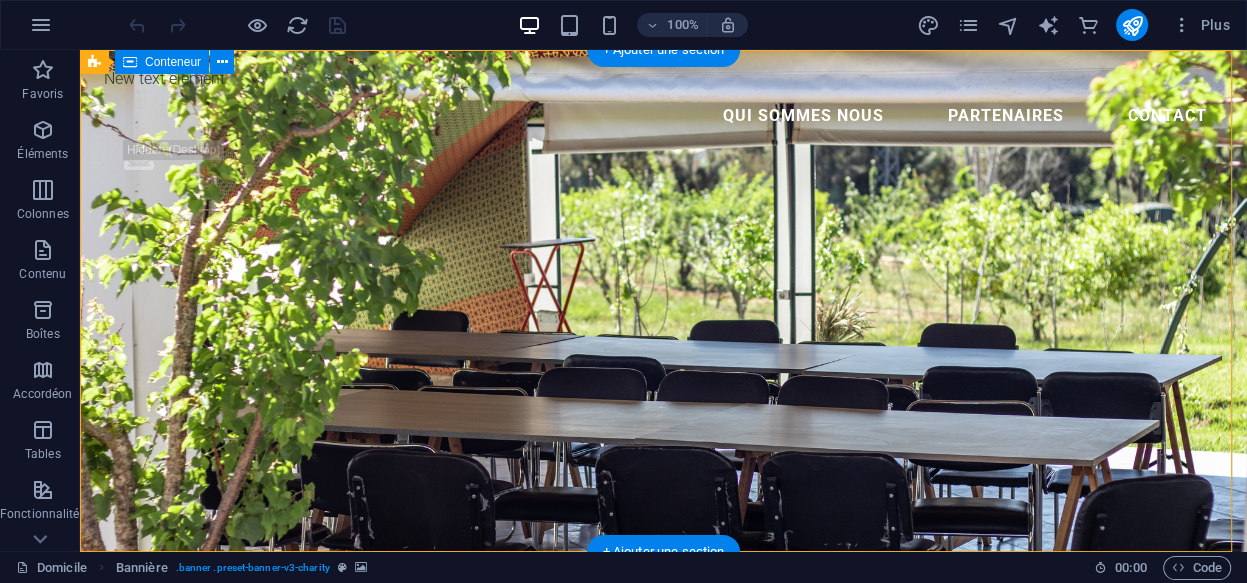 click on "Rural Academy Ferme culturelle et de bien être Espace écologique de découverte de la nature et de l'identité Marocaine" at bounding box center [663, 725] 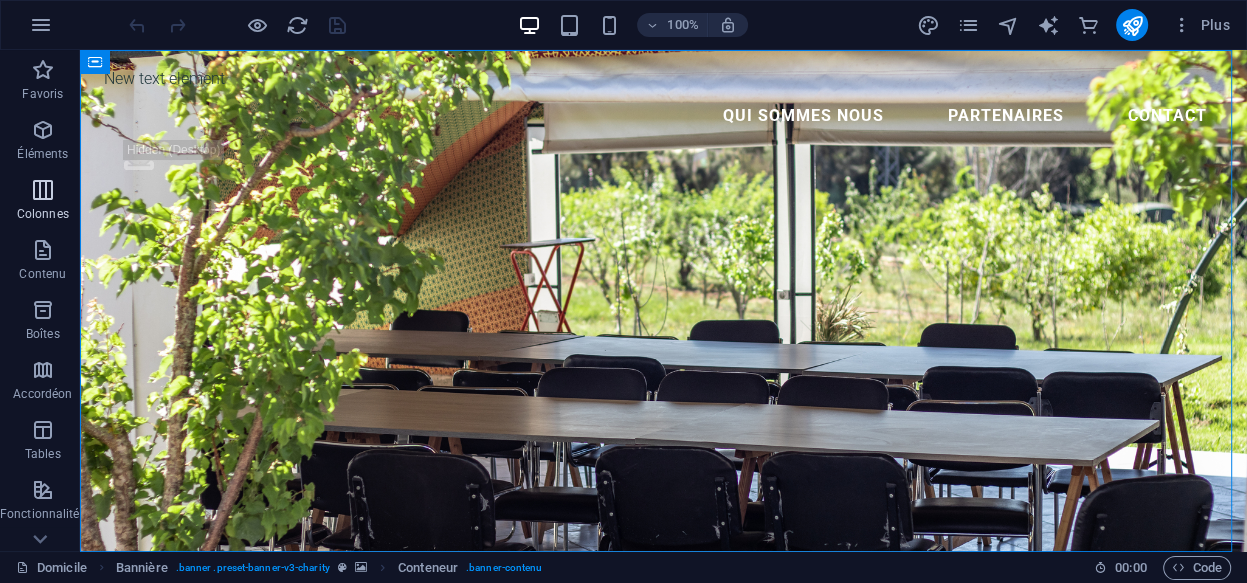 click at bounding box center (43, 190) 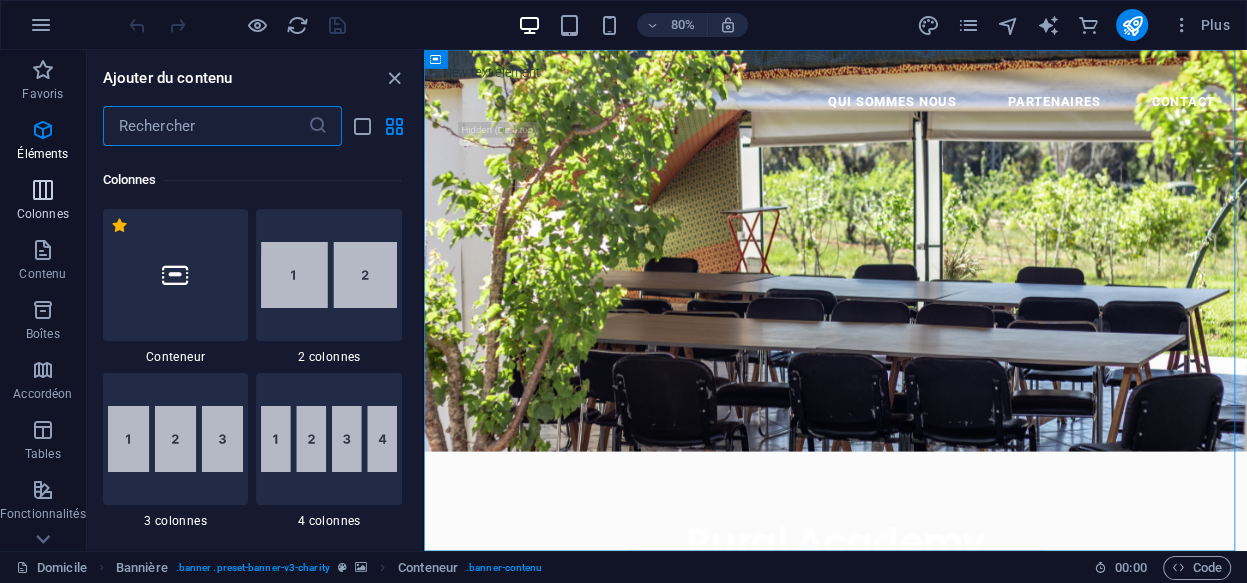 scroll, scrollTop: 989, scrollLeft: 0, axis: vertical 